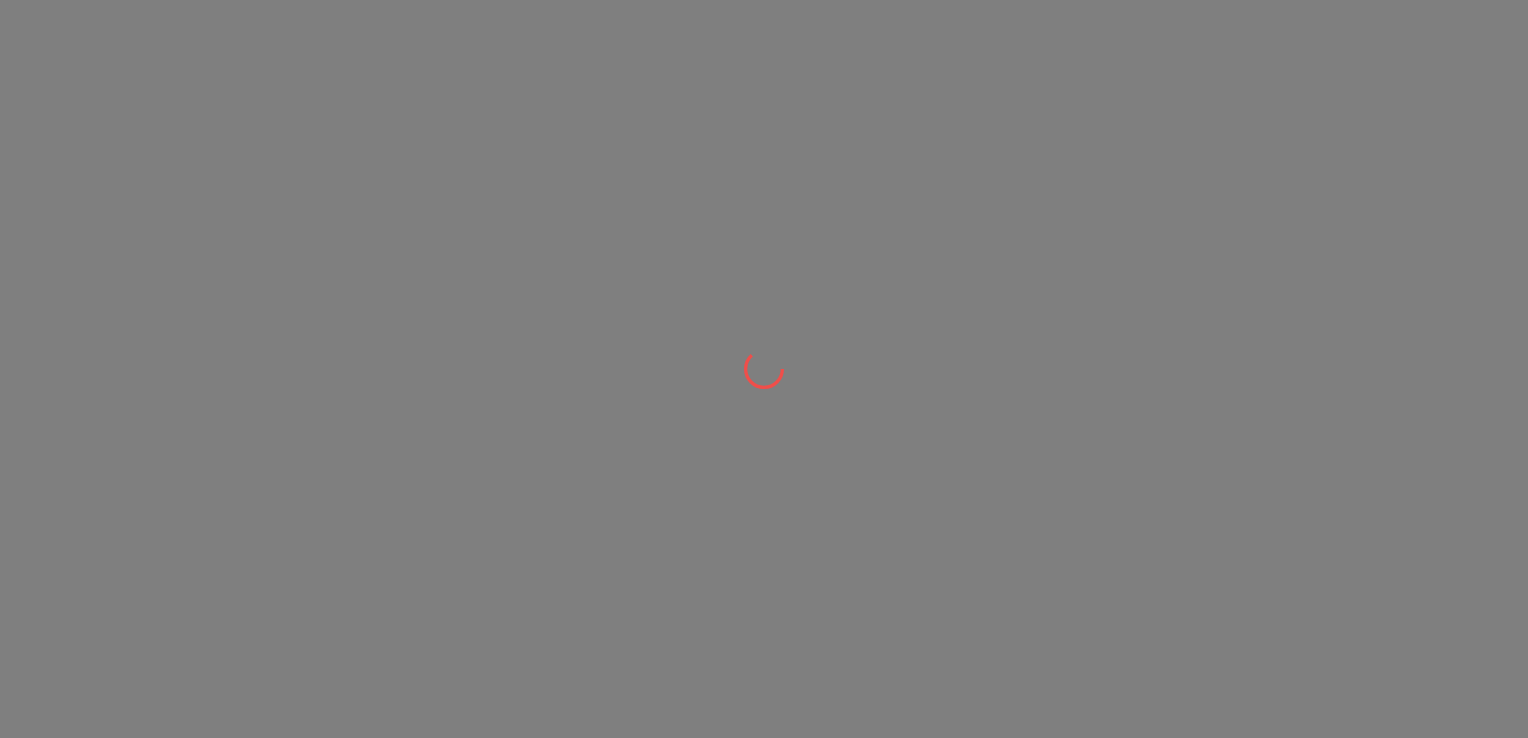scroll, scrollTop: 0, scrollLeft: 0, axis: both 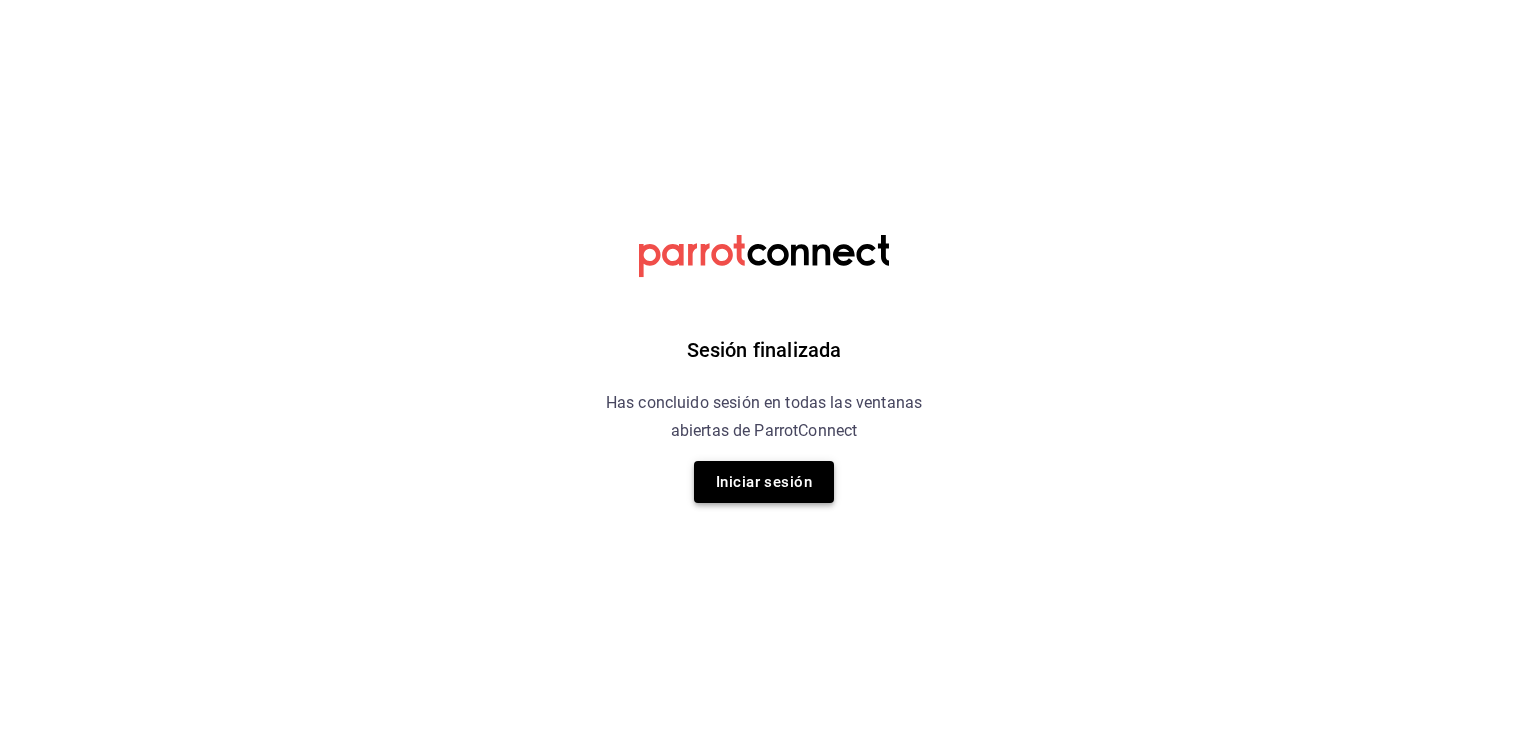 click on "Iniciar sesión" at bounding box center (764, 482) 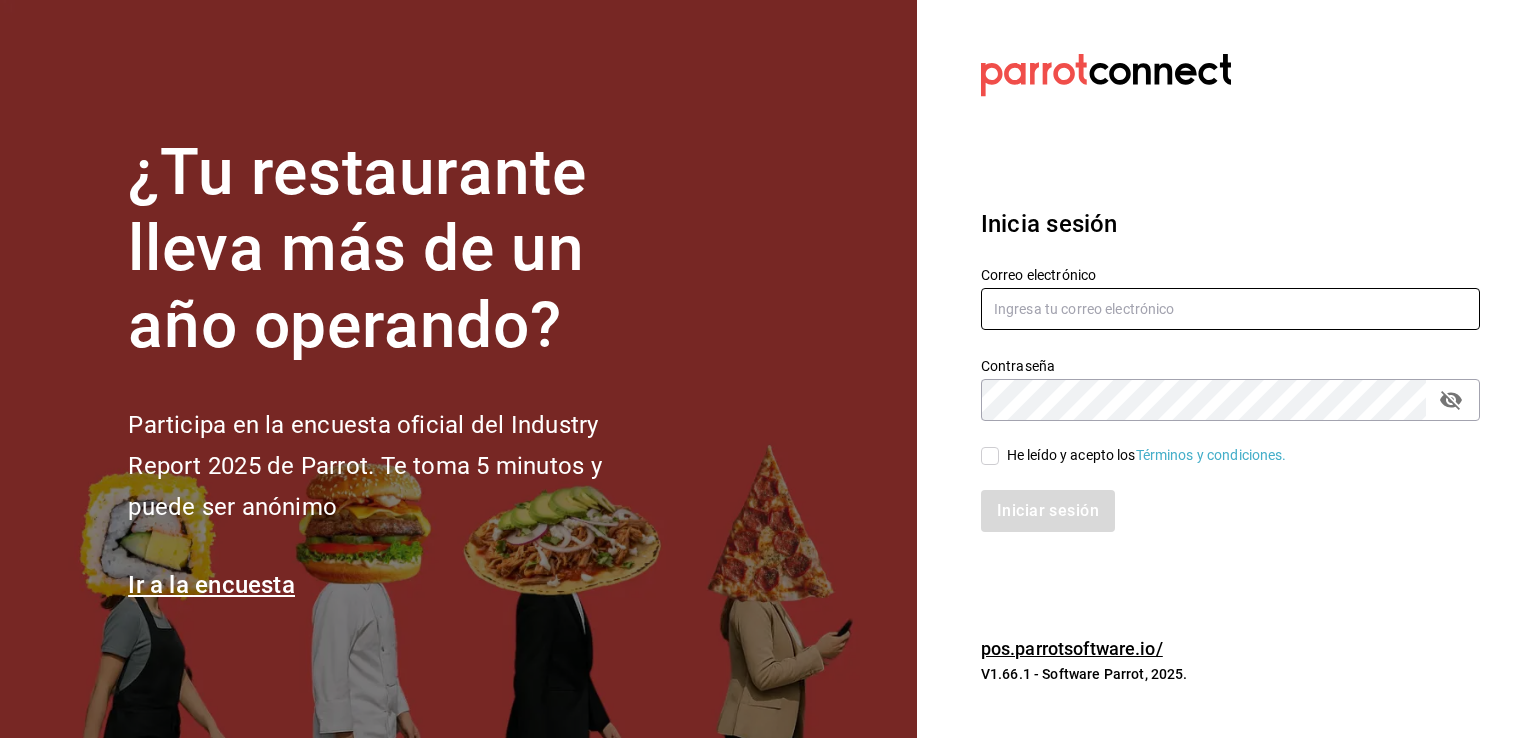 type on "mochomos.arcos@example.com" 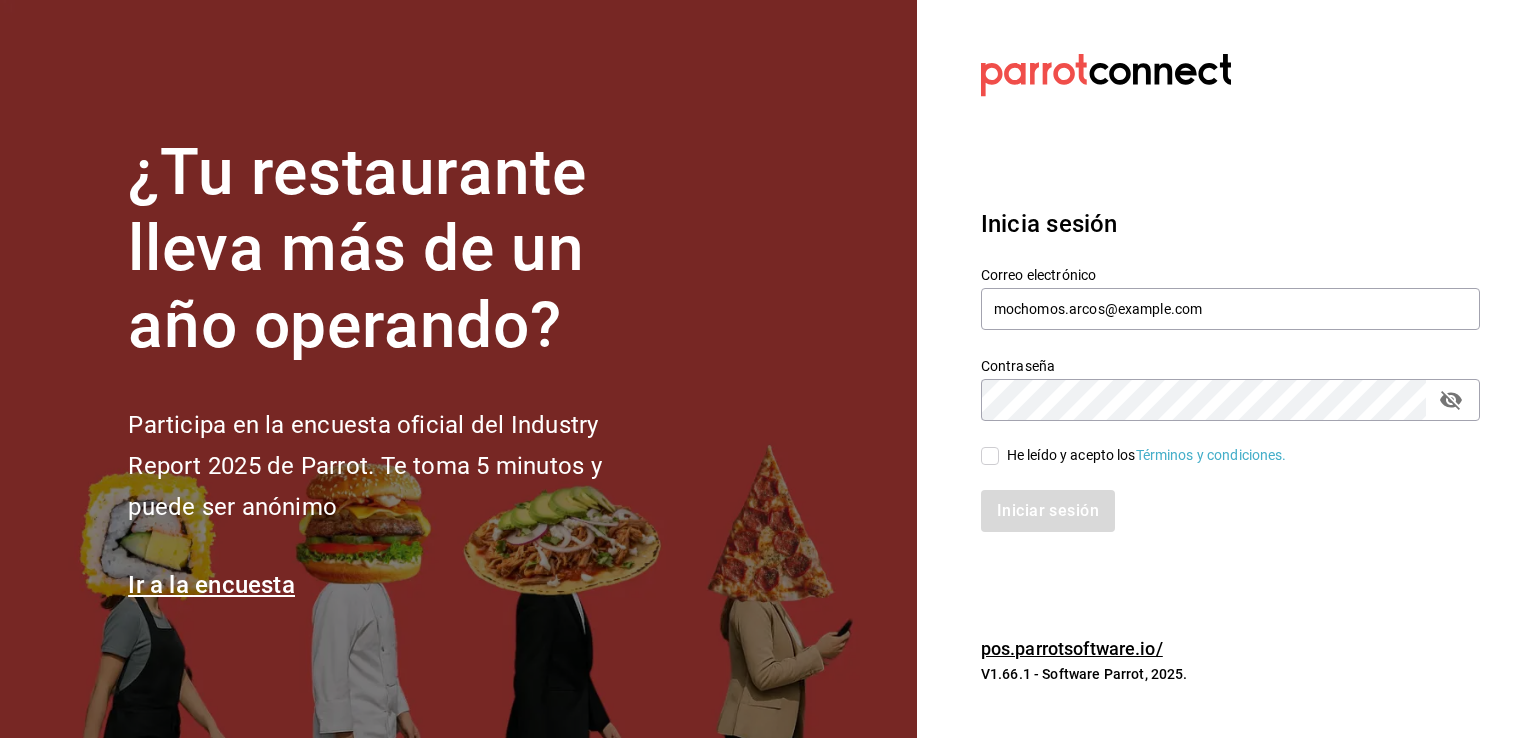 click on "He leído y acepto los  Términos y condiciones." at bounding box center [990, 456] 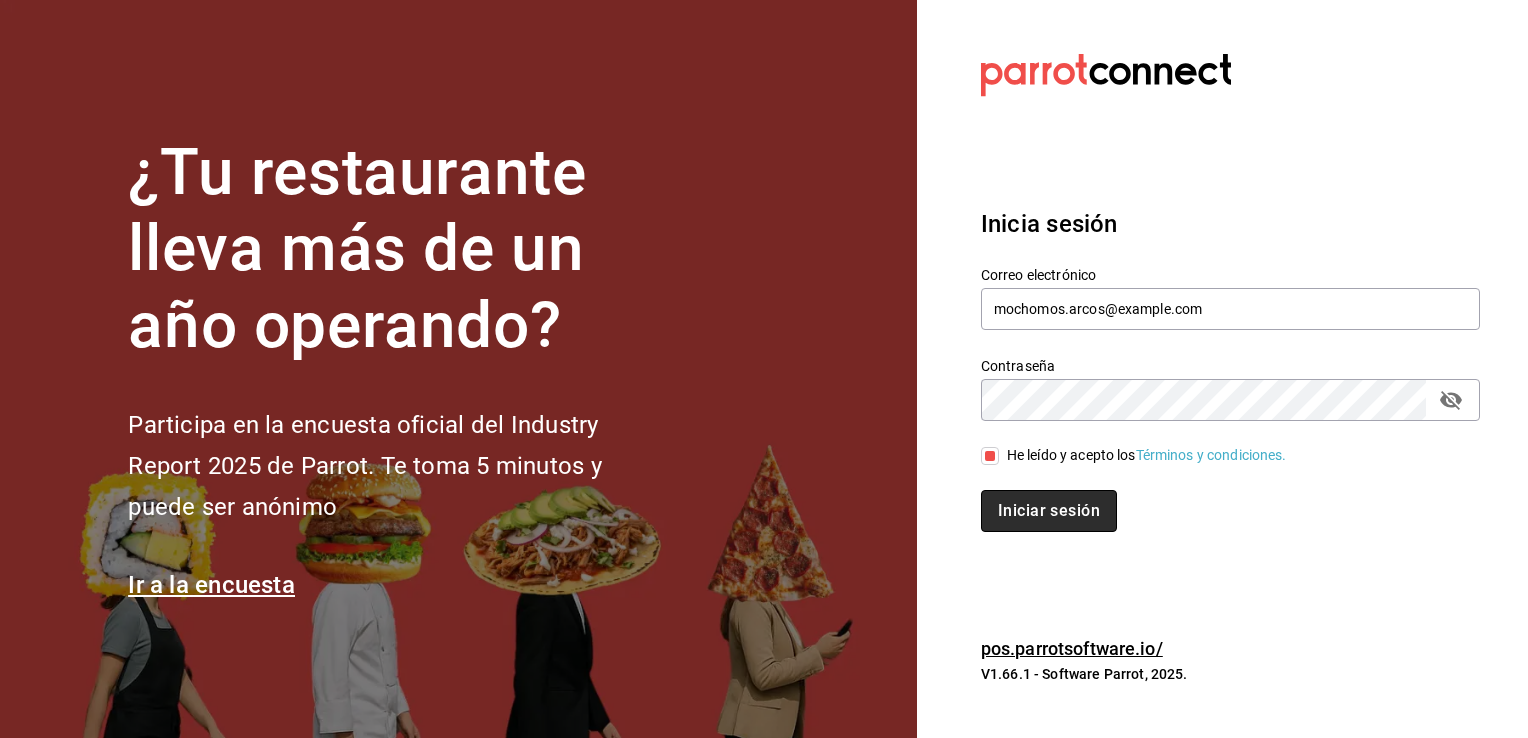 click on "Iniciar sesión" at bounding box center (1049, 511) 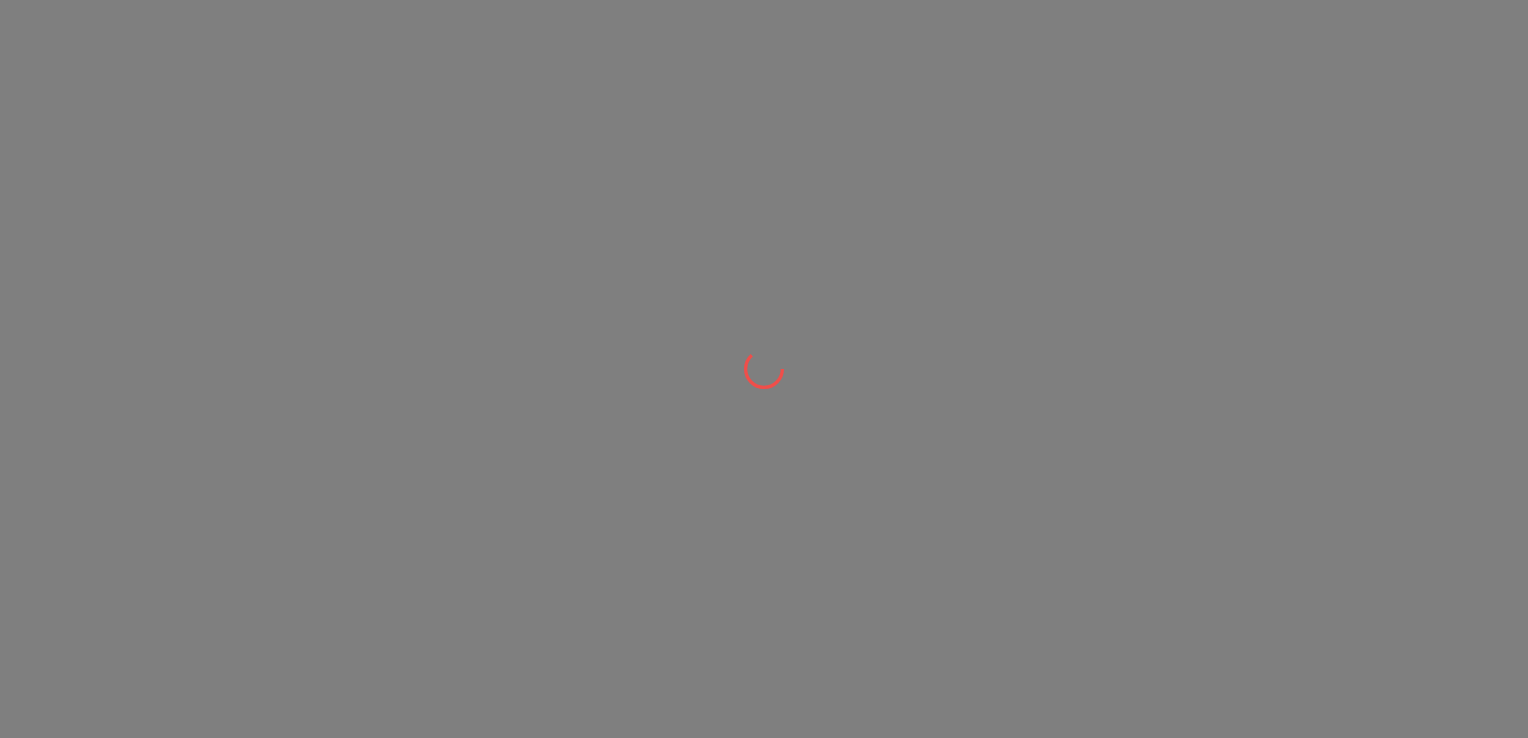 scroll, scrollTop: 0, scrollLeft: 0, axis: both 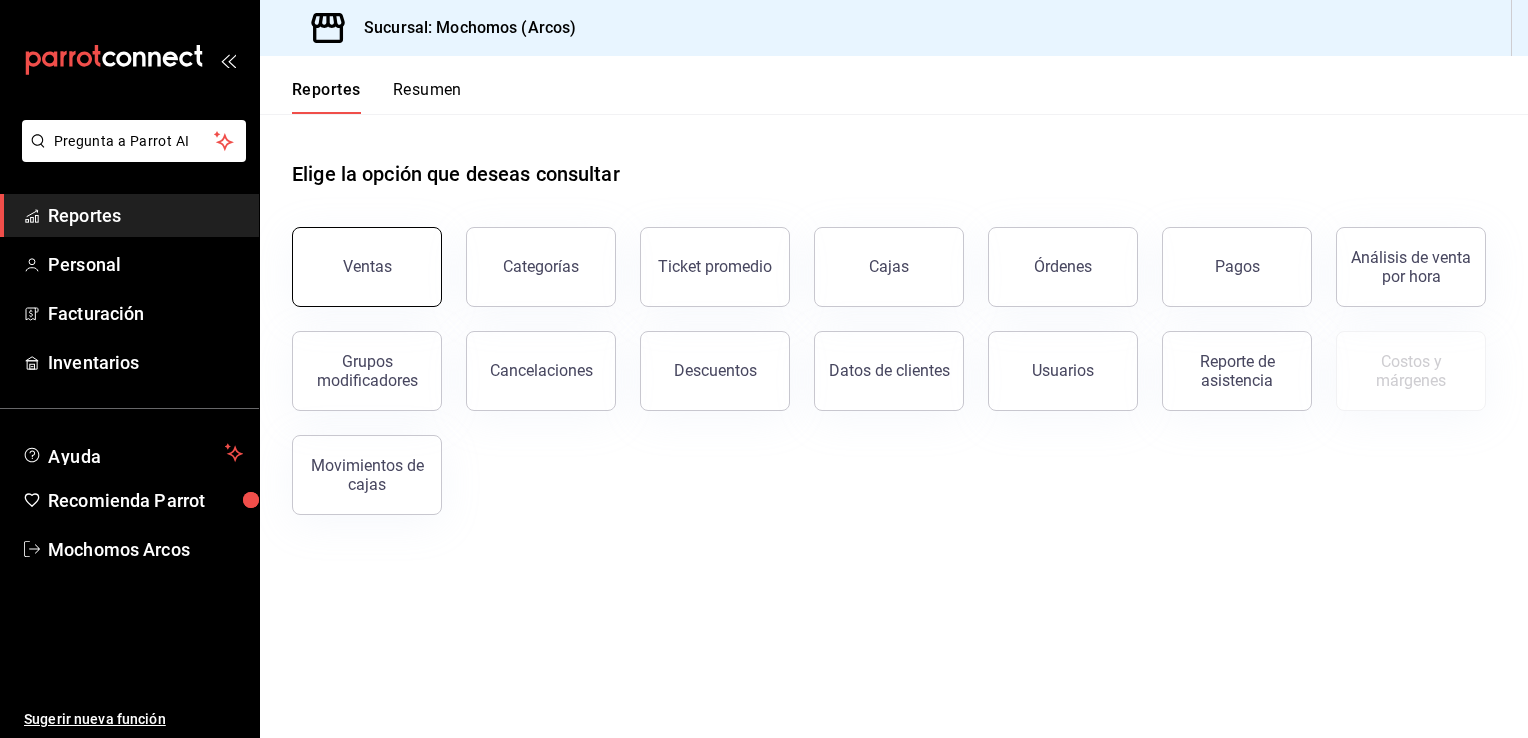 click on "Ventas" at bounding box center [367, 267] 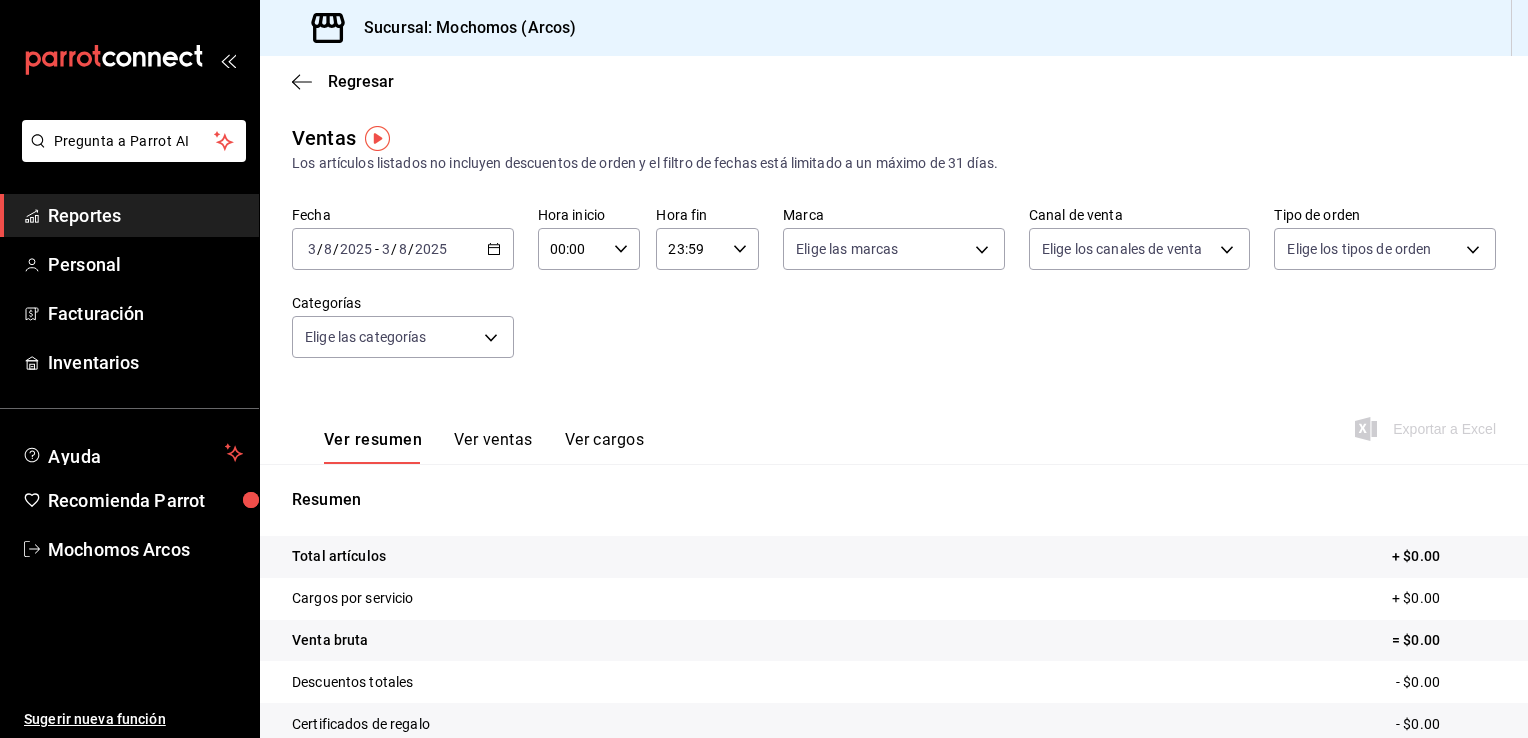 click on "2025-08-03 3 / 8 / 2025 - 2025-08-03 3 / 8 / 2025" at bounding box center (403, 249) 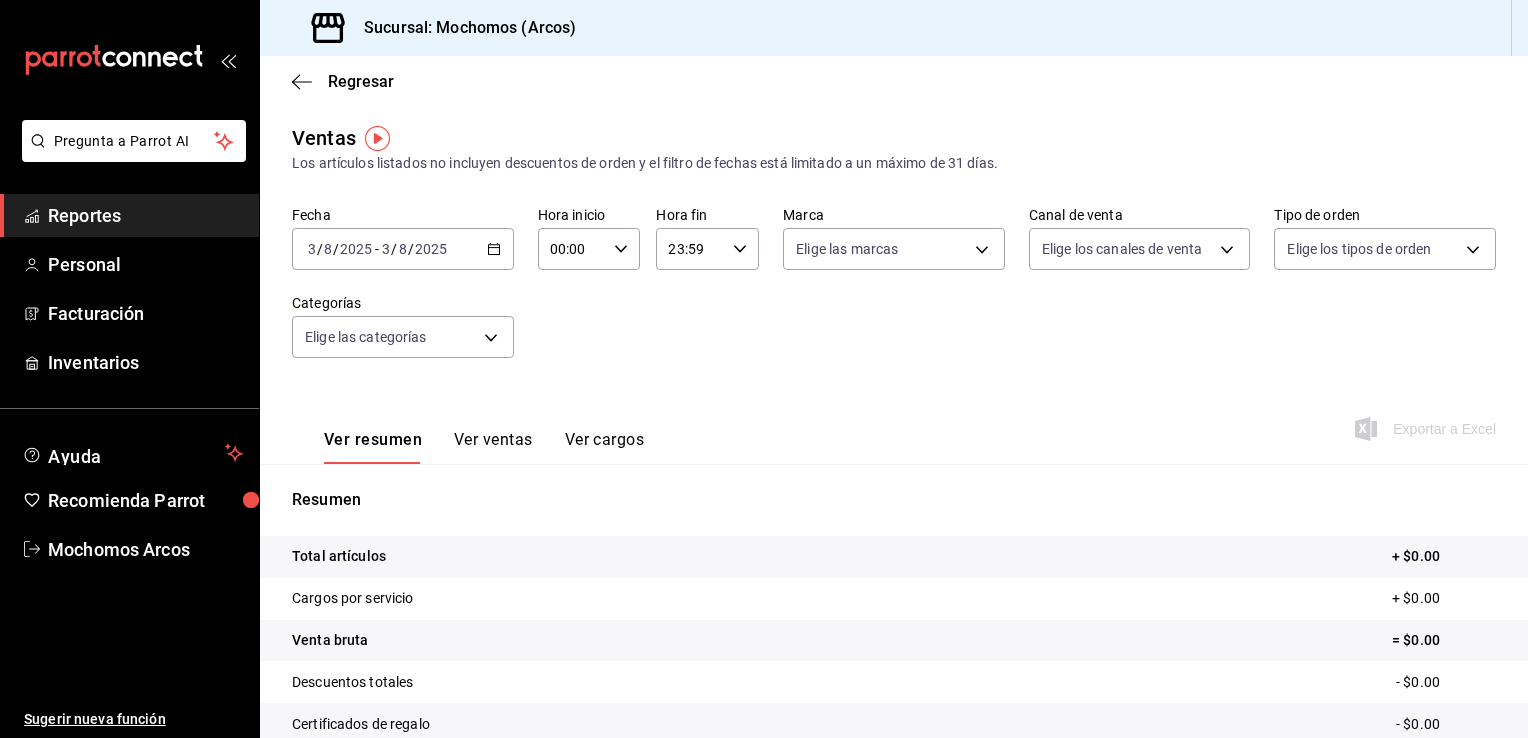 click 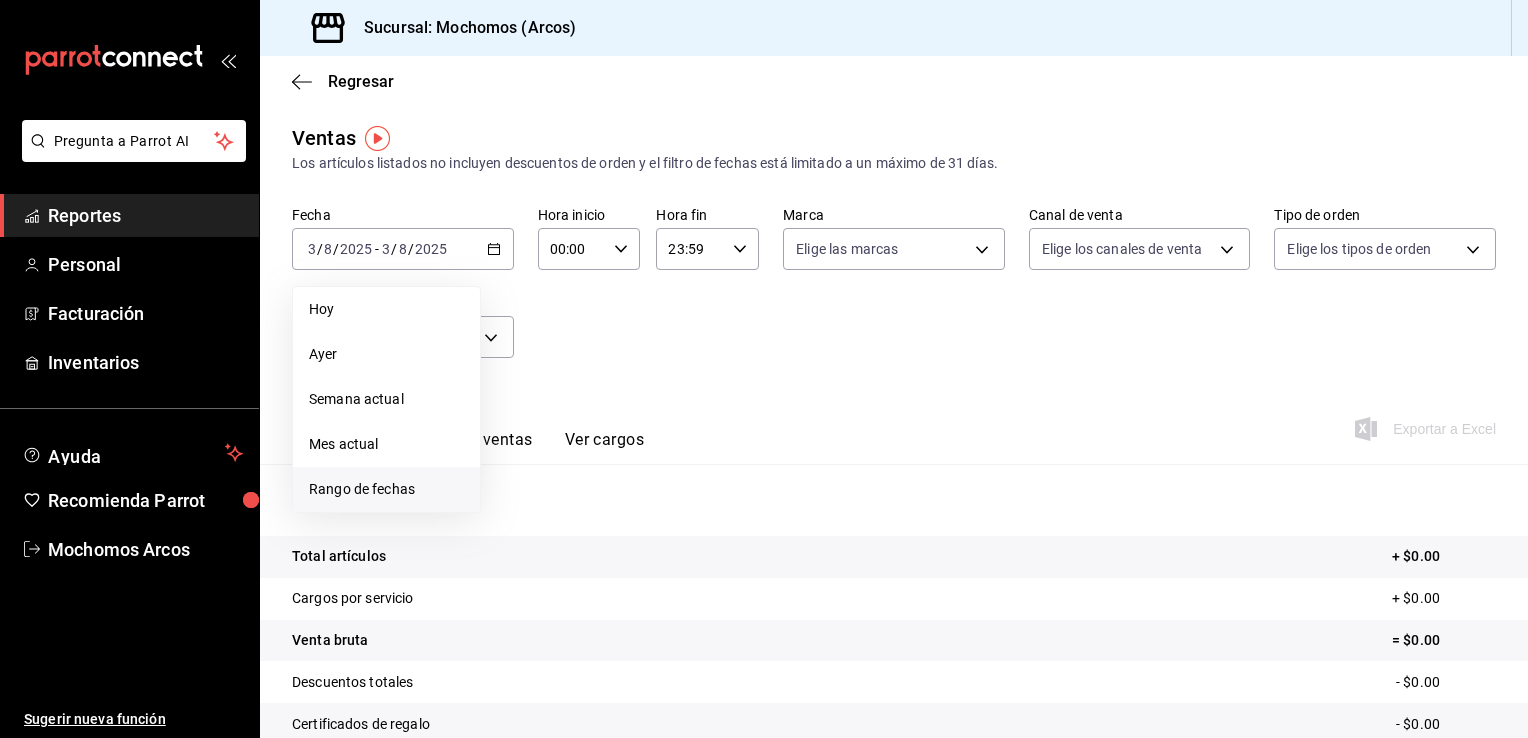 click on "Rango de fechas" at bounding box center (386, 489) 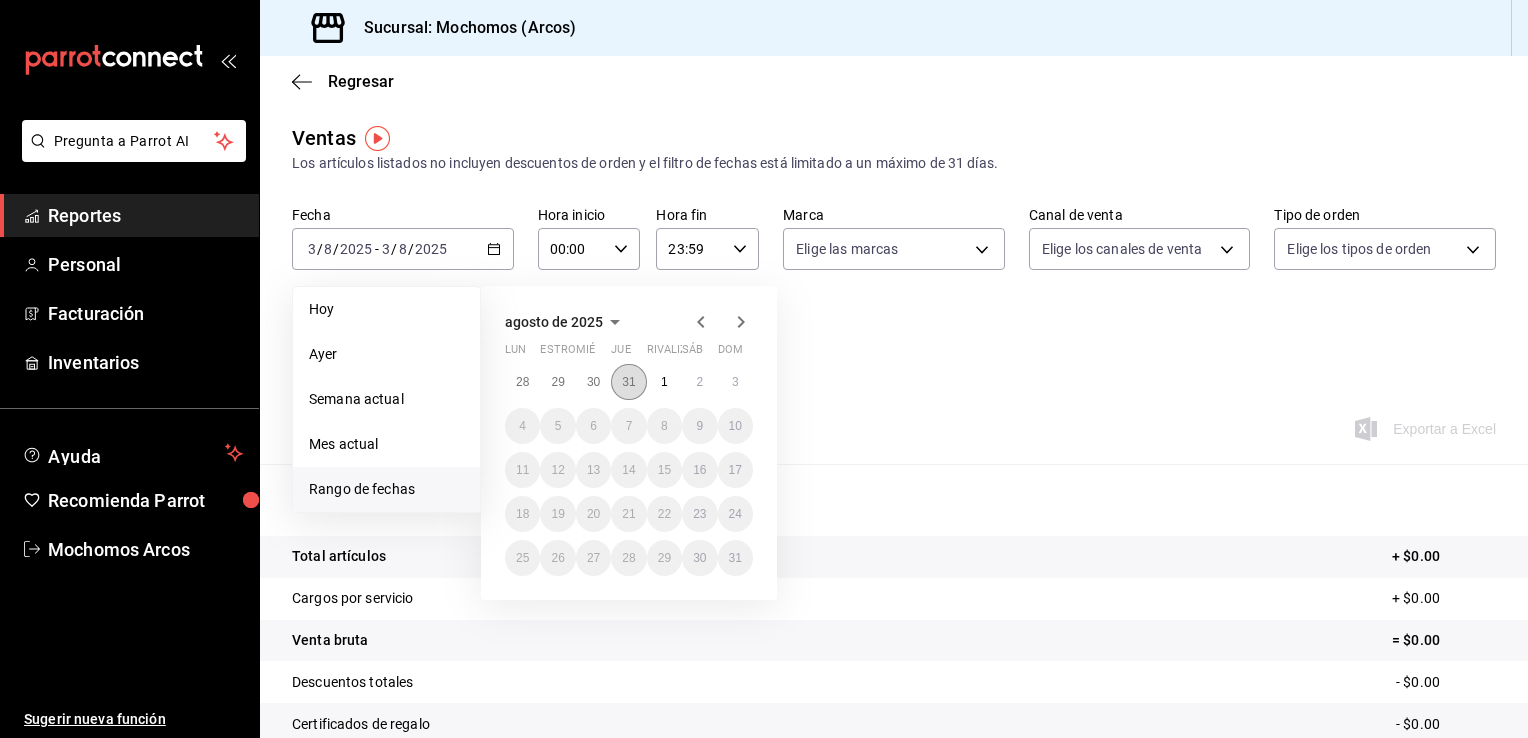 click on "31" at bounding box center [628, 382] 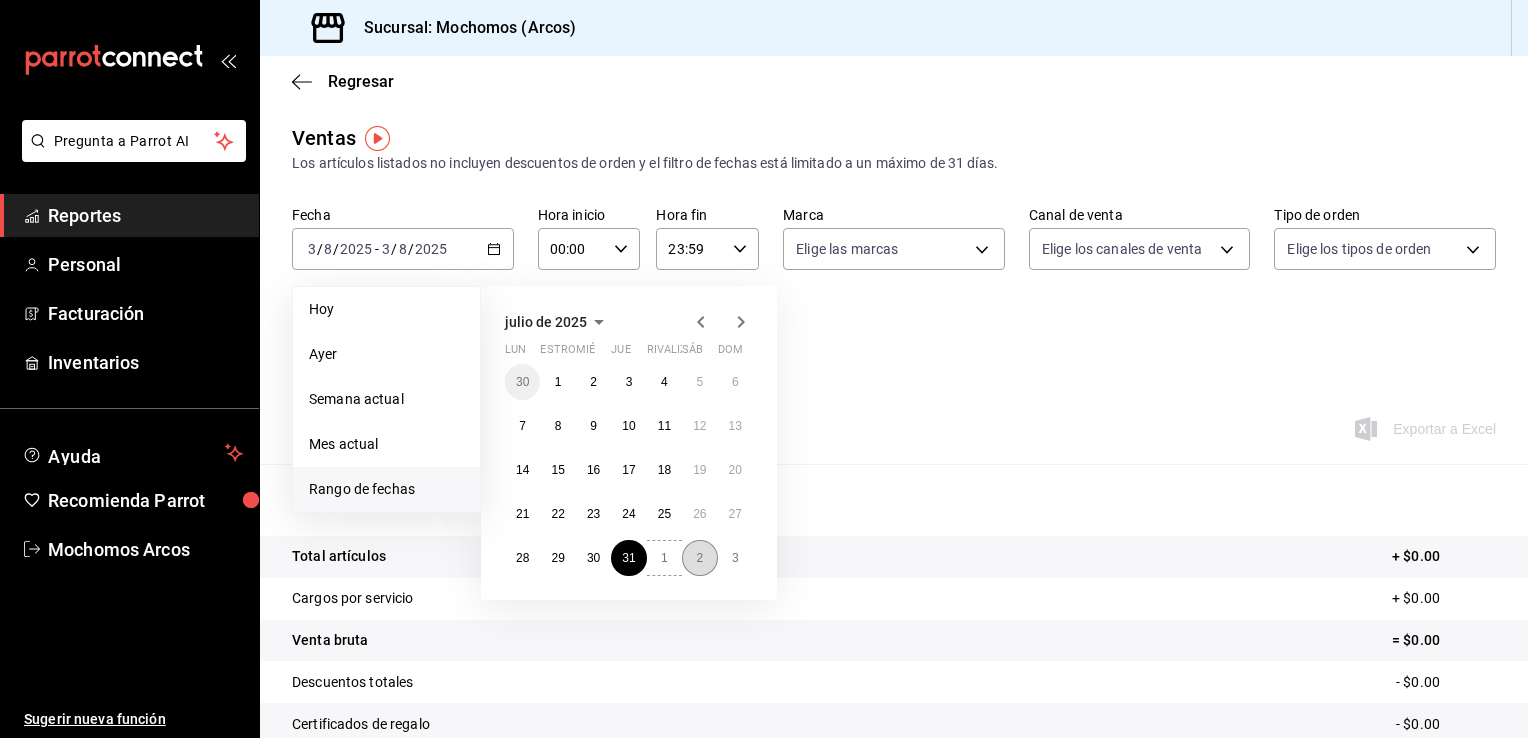 click on "2" at bounding box center [699, 558] 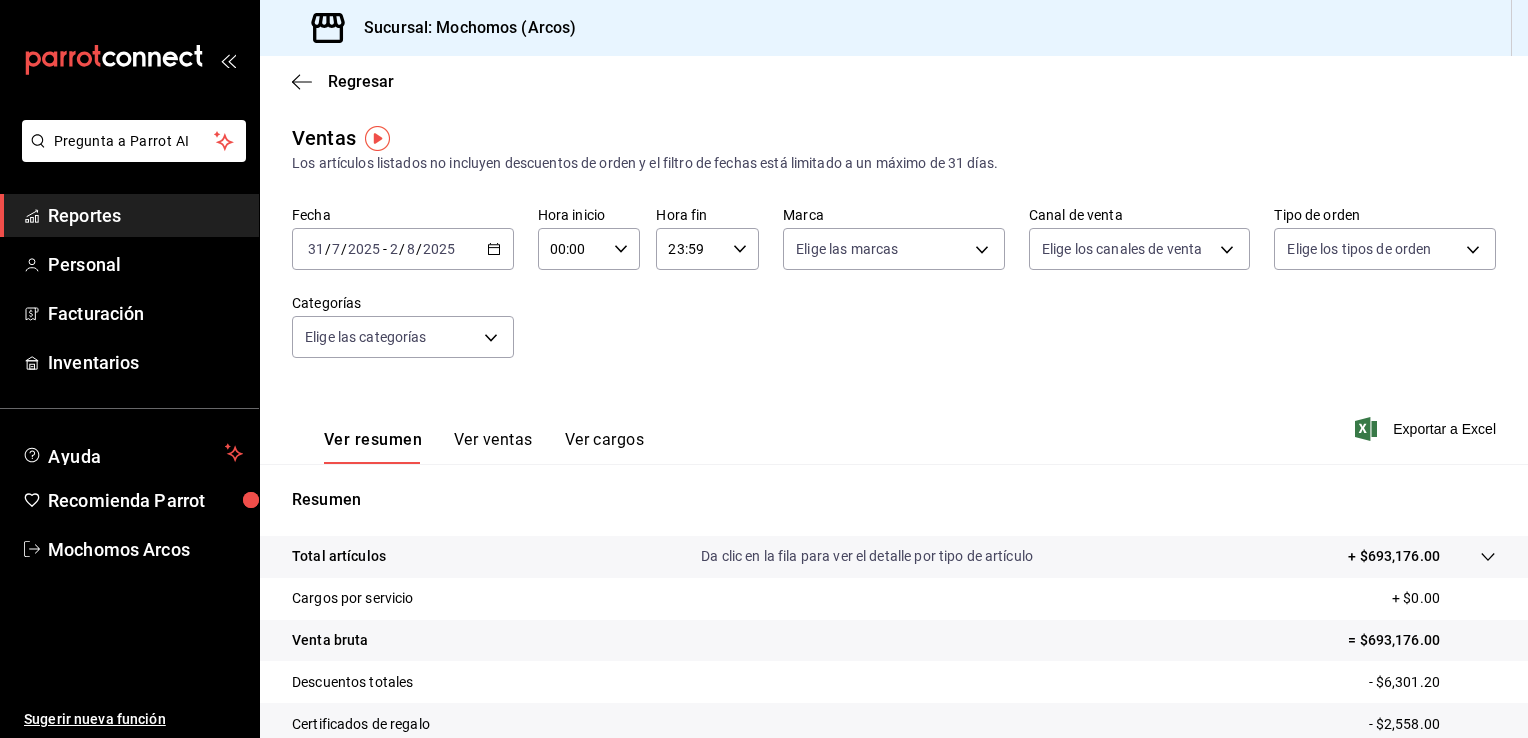 click on "00:00 Hora inicio" at bounding box center [589, 249] 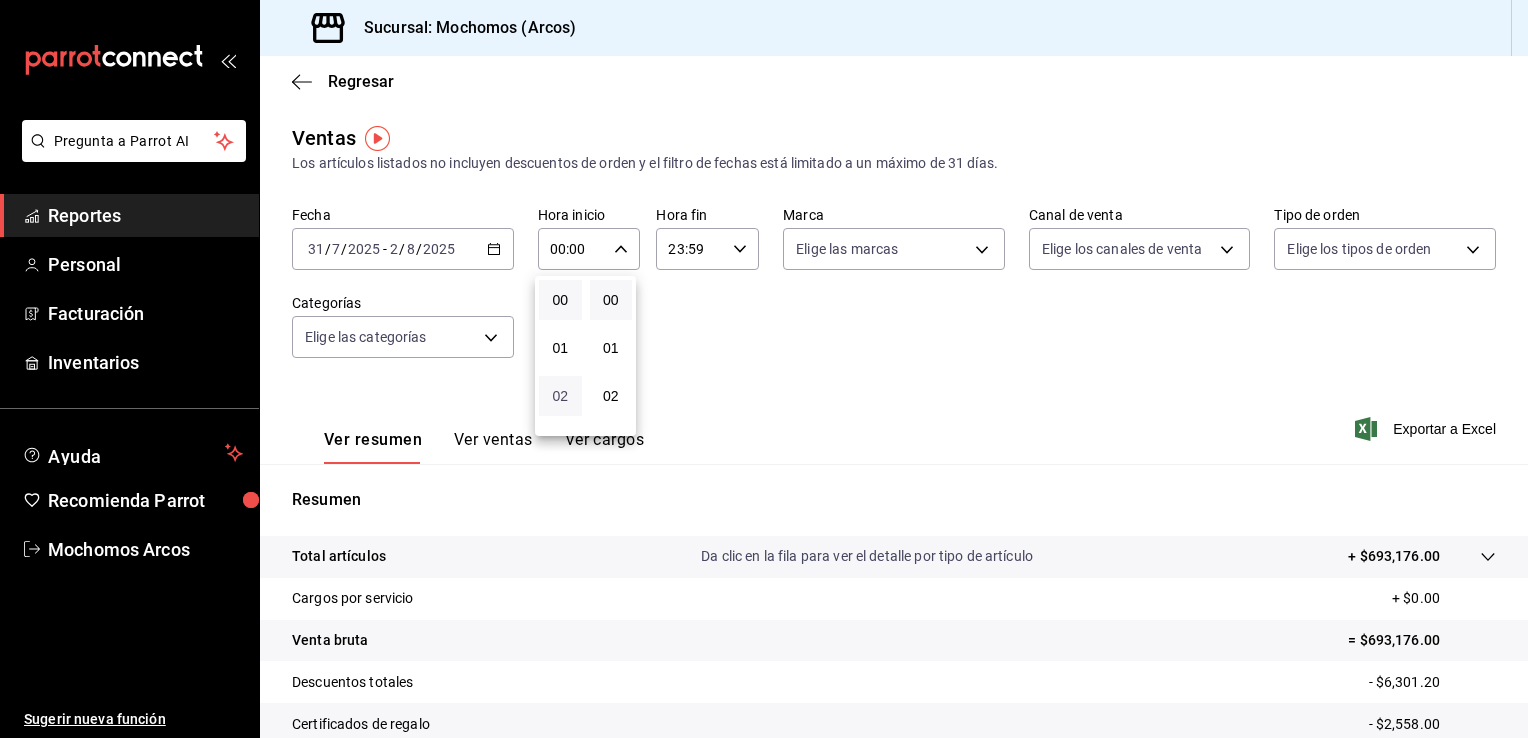 click on "02" at bounding box center (560, 396) 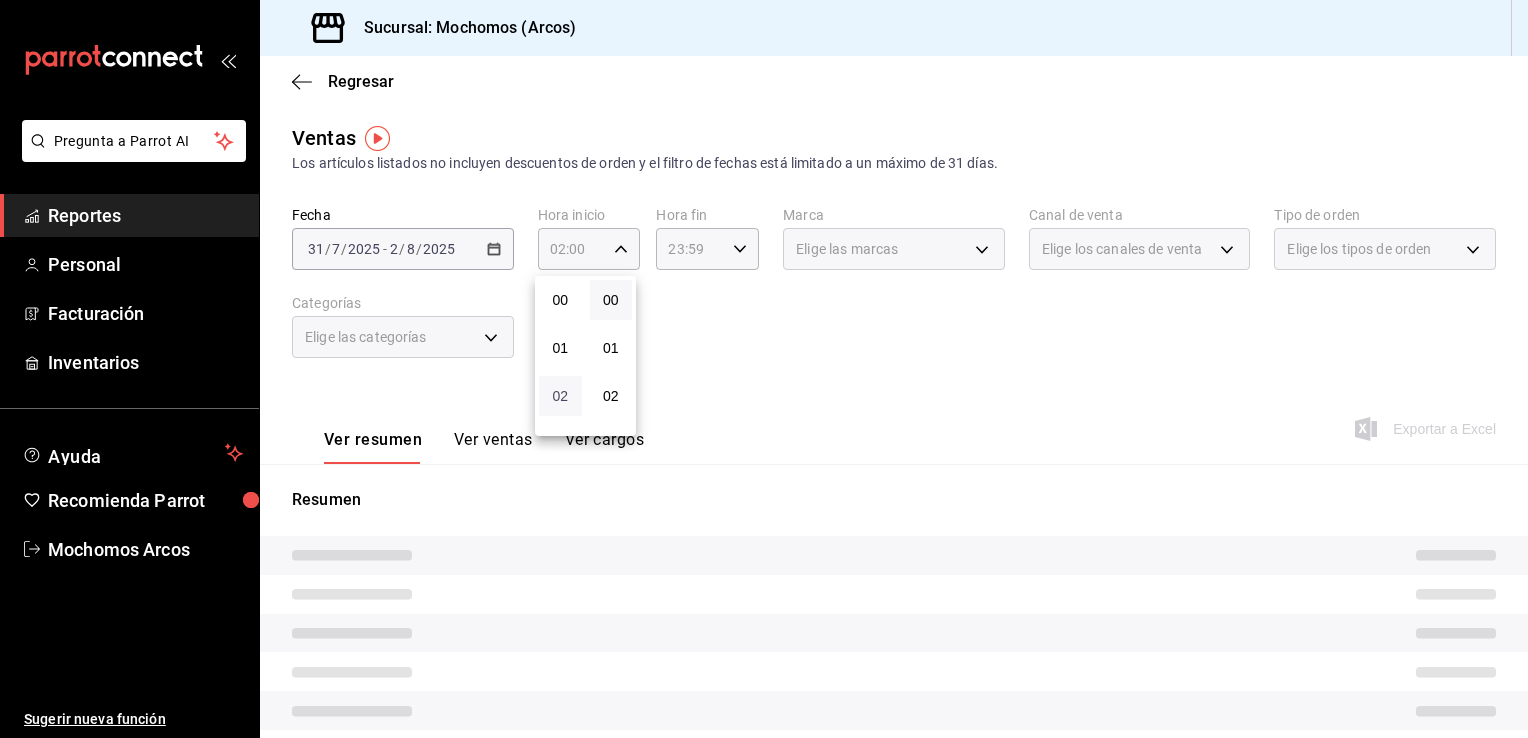 type 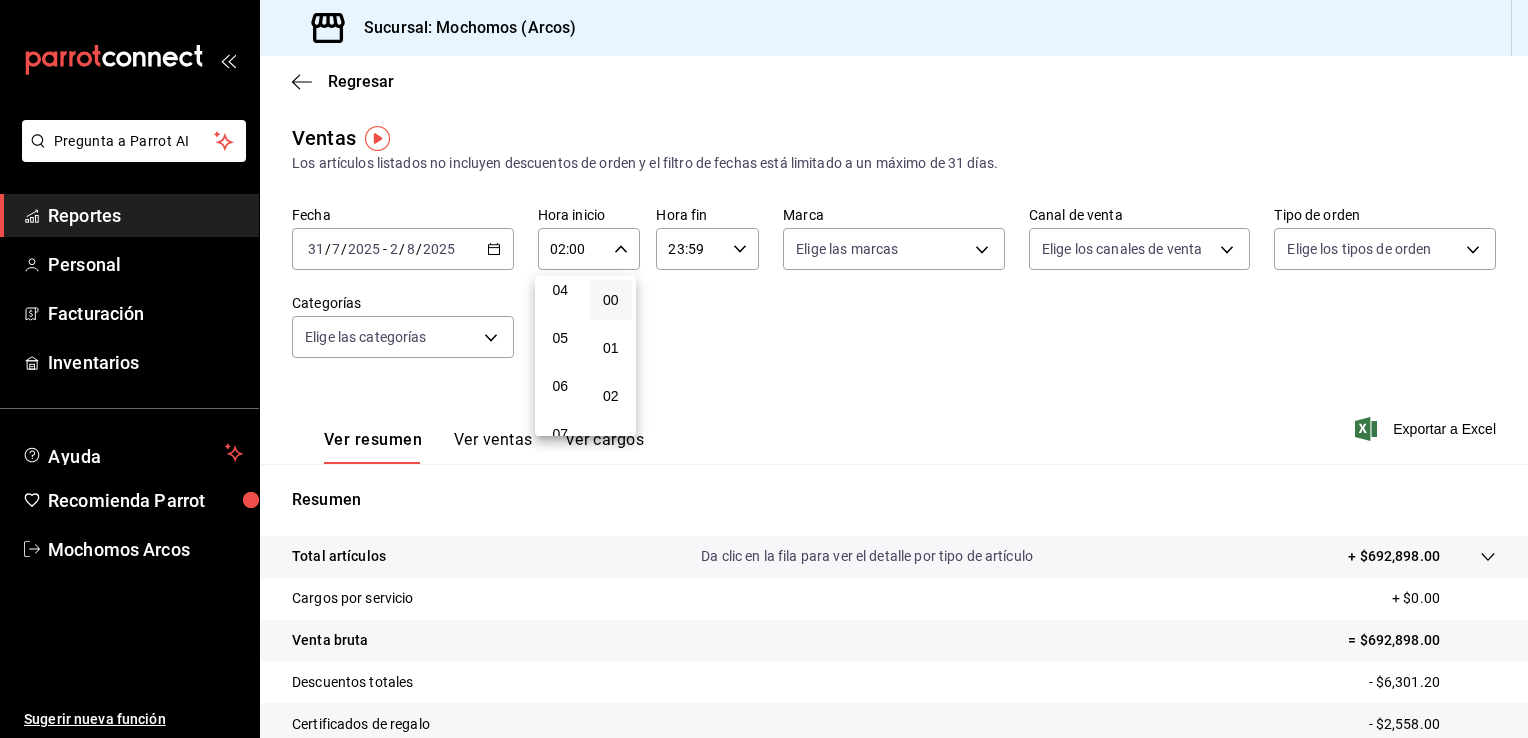 scroll, scrollTop: 200, scrollLeft: 0, axis: vertical 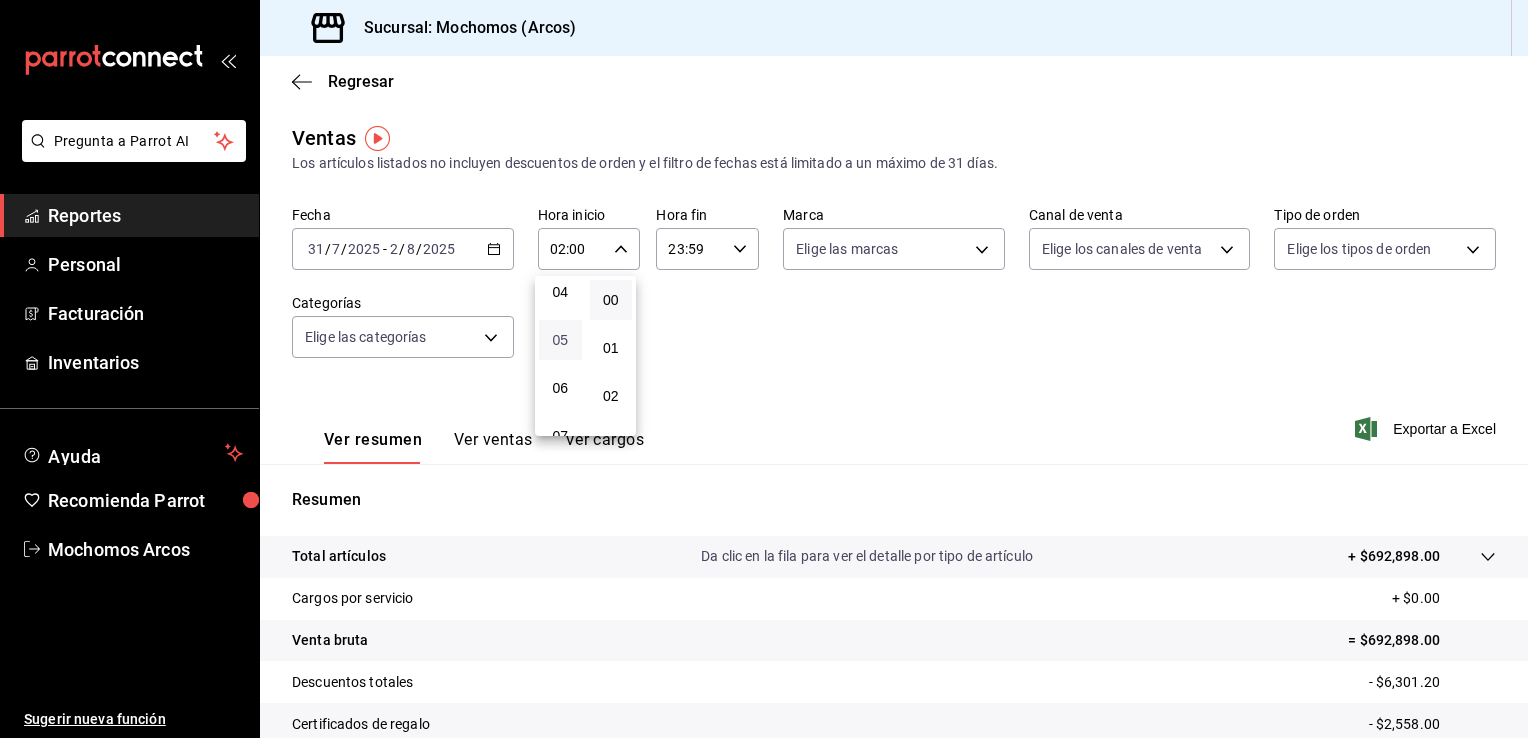 click on "05" at bounding box center [560, 340] 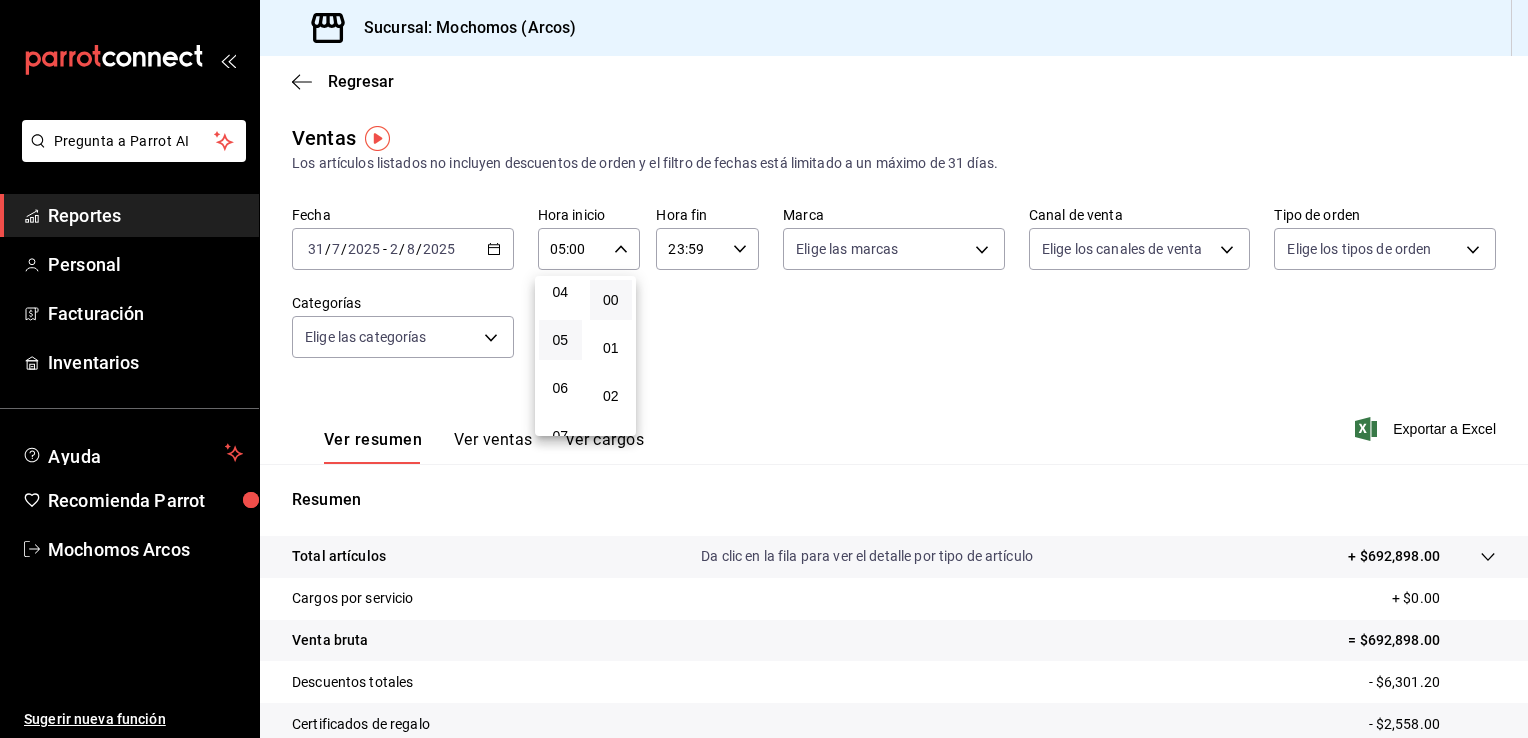 drag, startPoint x: 777, startPoint y: 300, endPoint x: 737, endPoint y: 238, distance: 73.78347 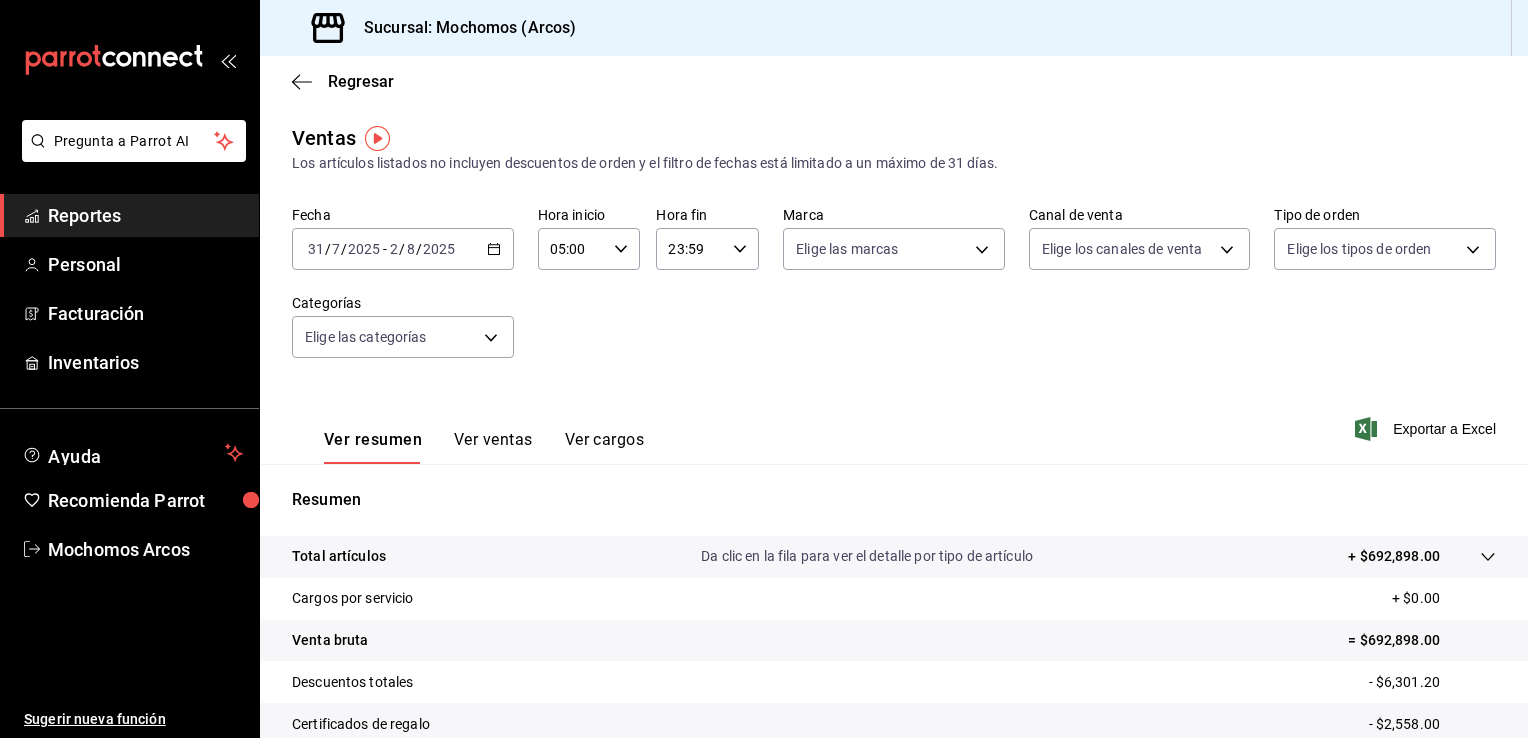 click on "23:59 Hora fin" at bounding box center (707, 249) 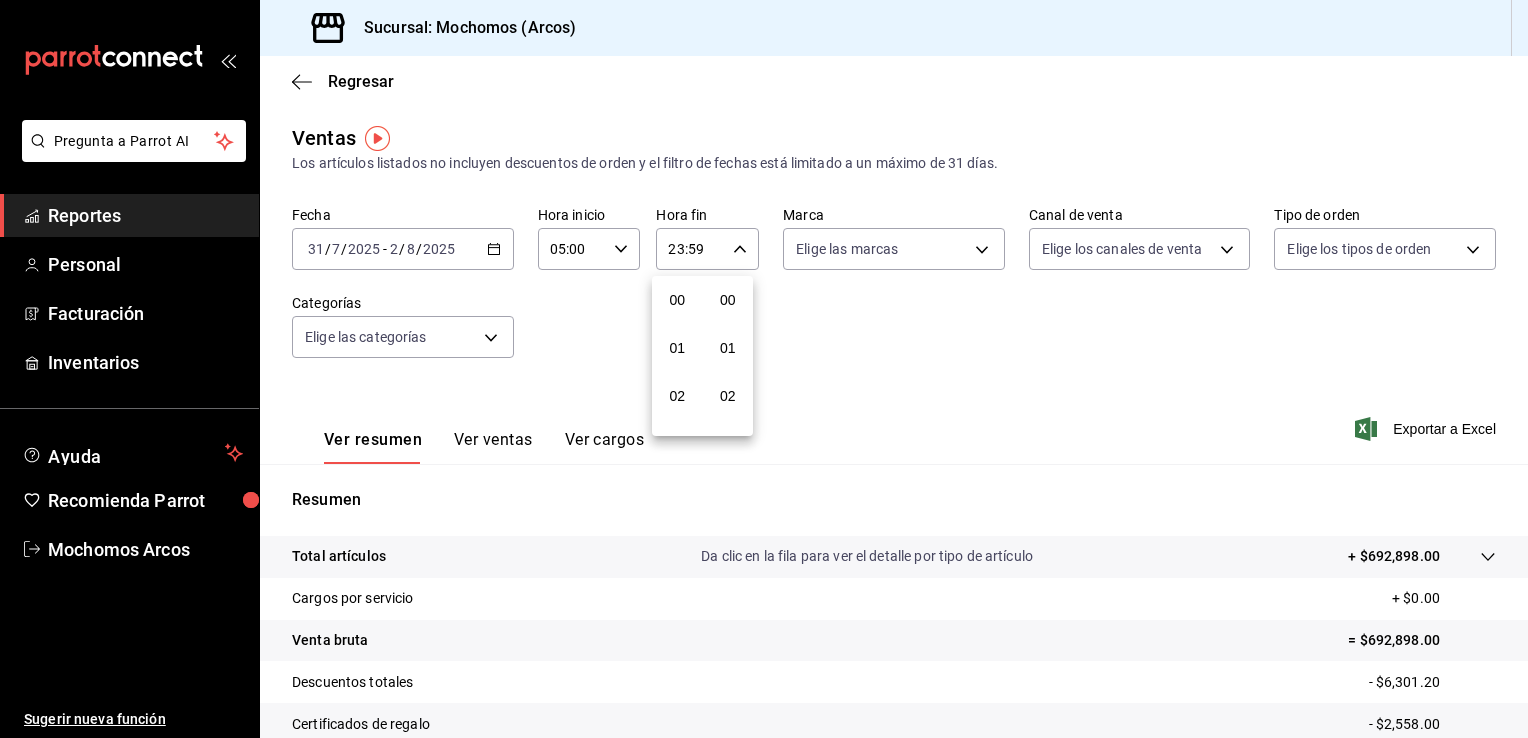 scroll, scrollTop: 1011, scrollLeft: 0, axis: vertical 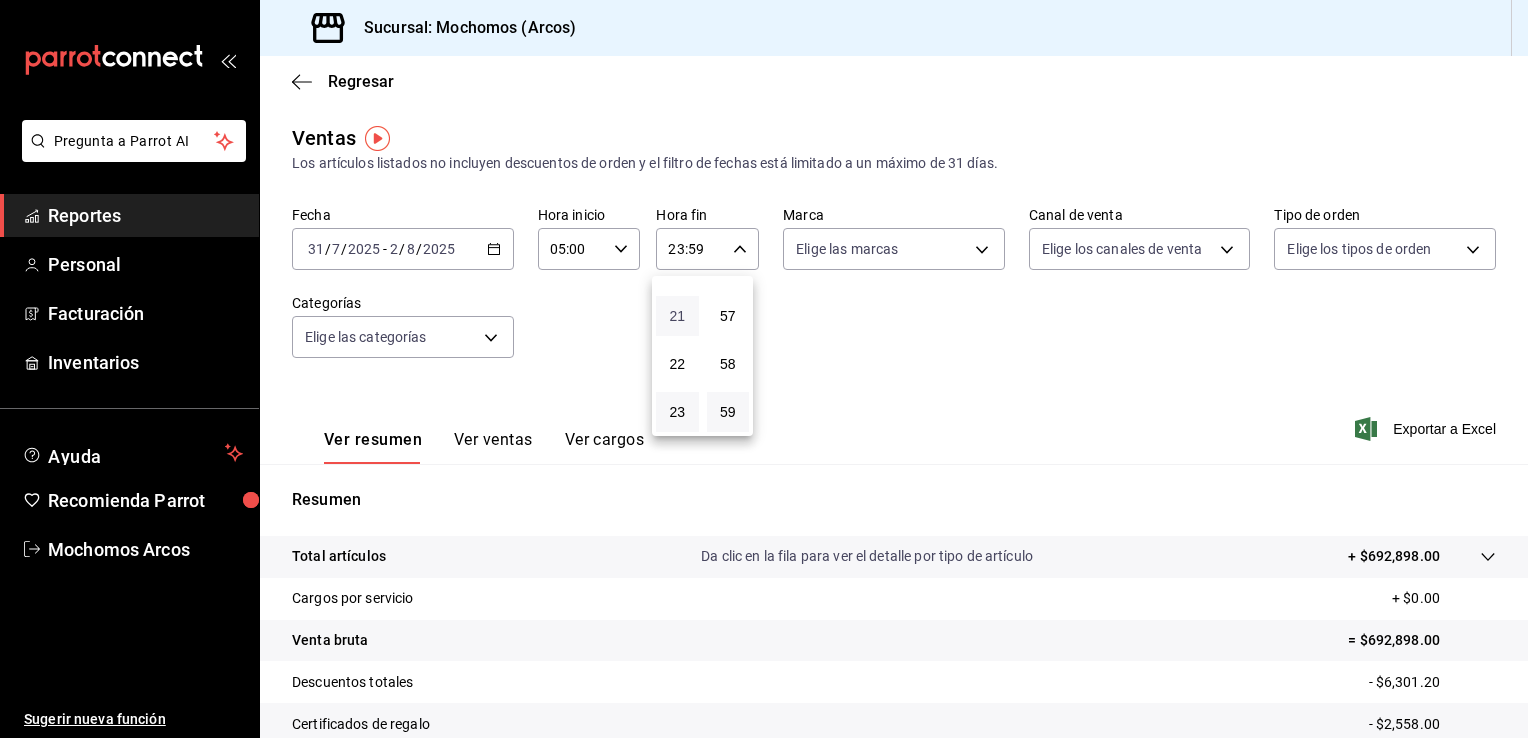 click on "21" at bounding box center [677, 316] 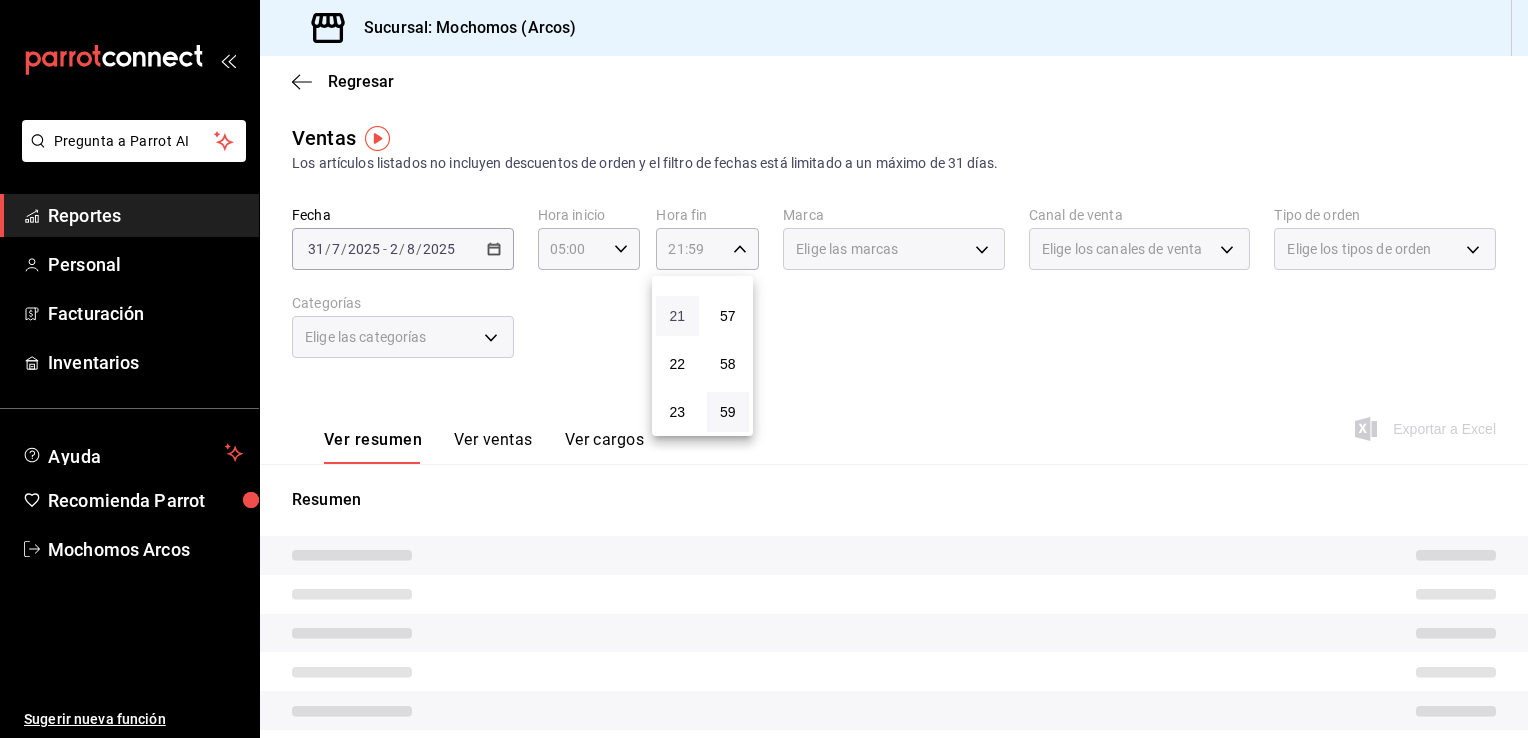 type 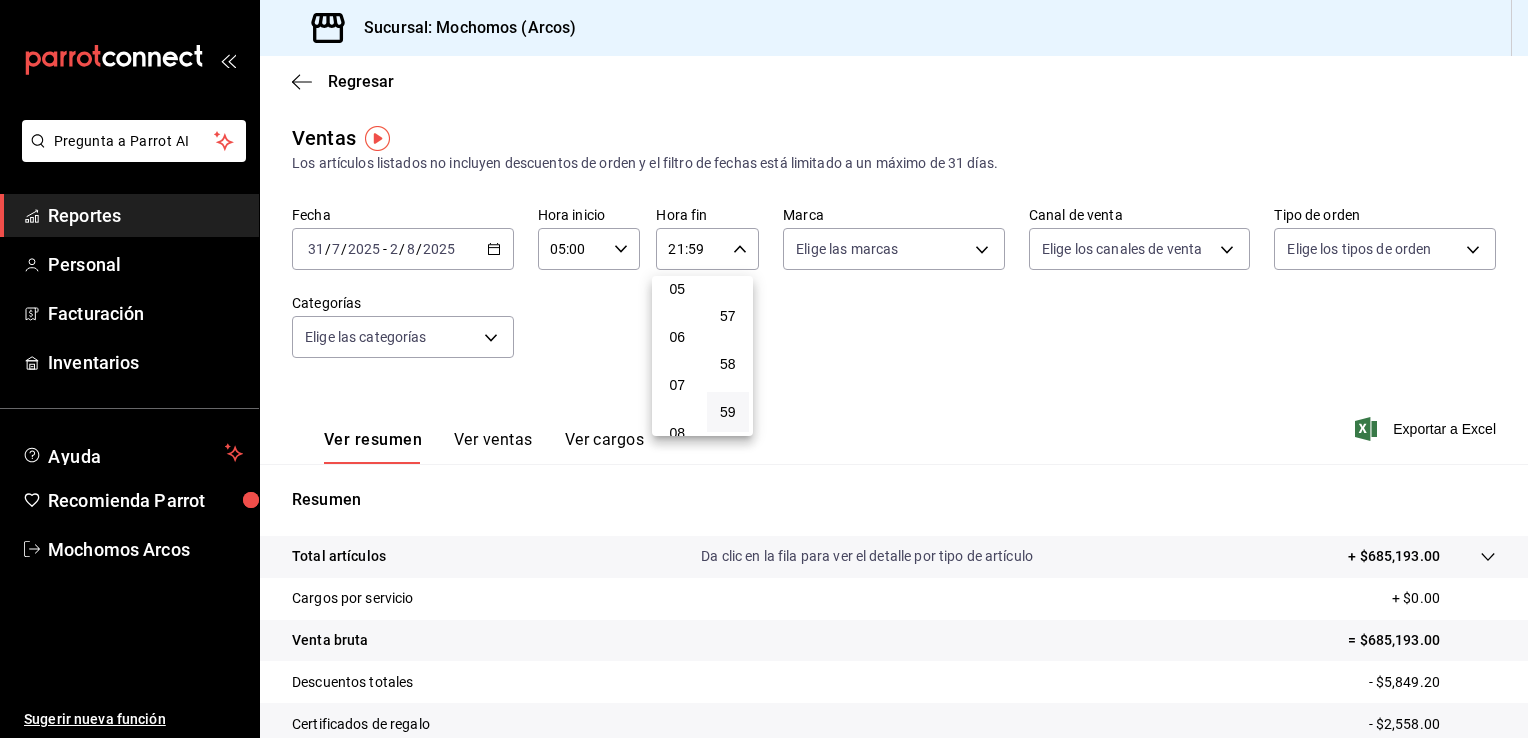scroll, scrollTop: 211, scrollLeft: 0, axis: vertical 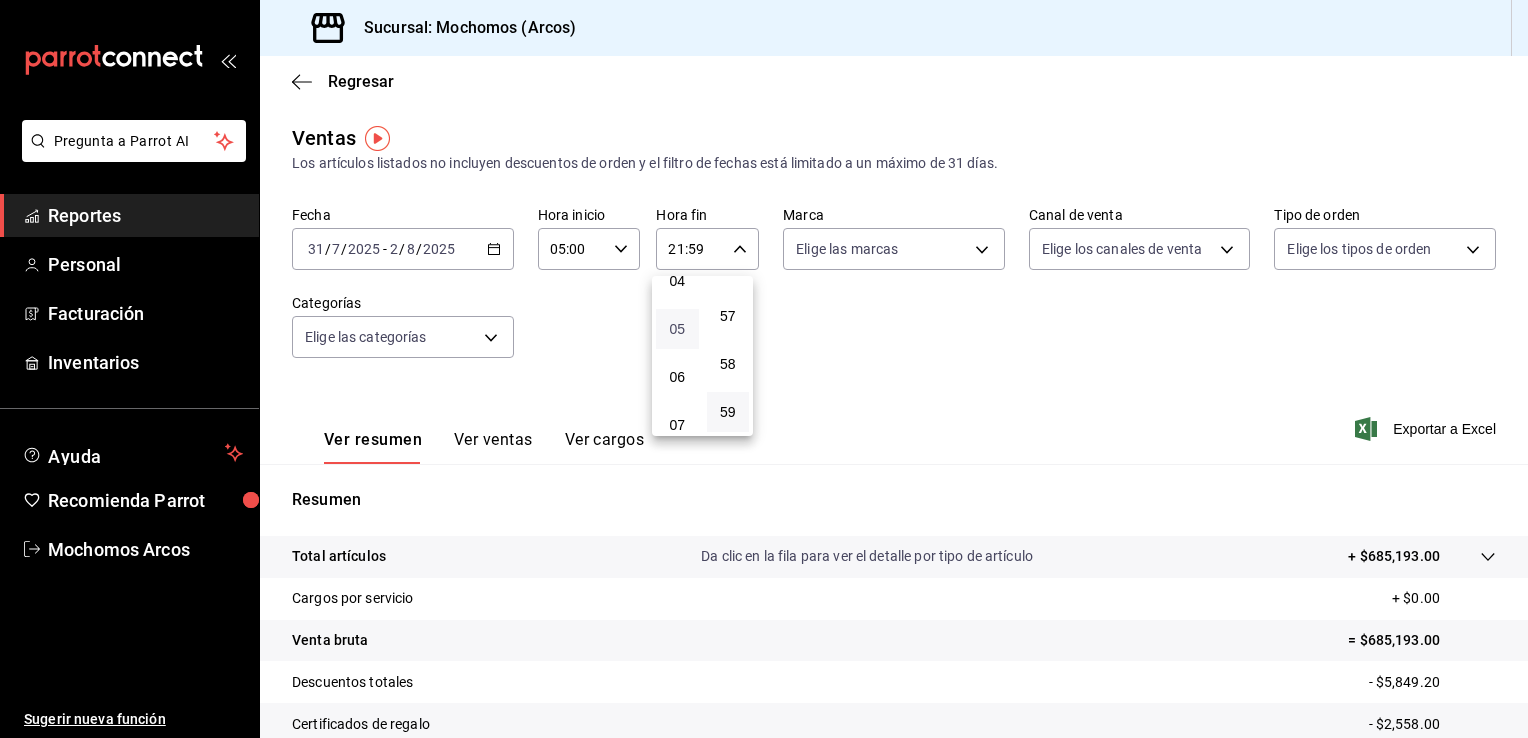 click on "05" at bounding box center [677, 329] 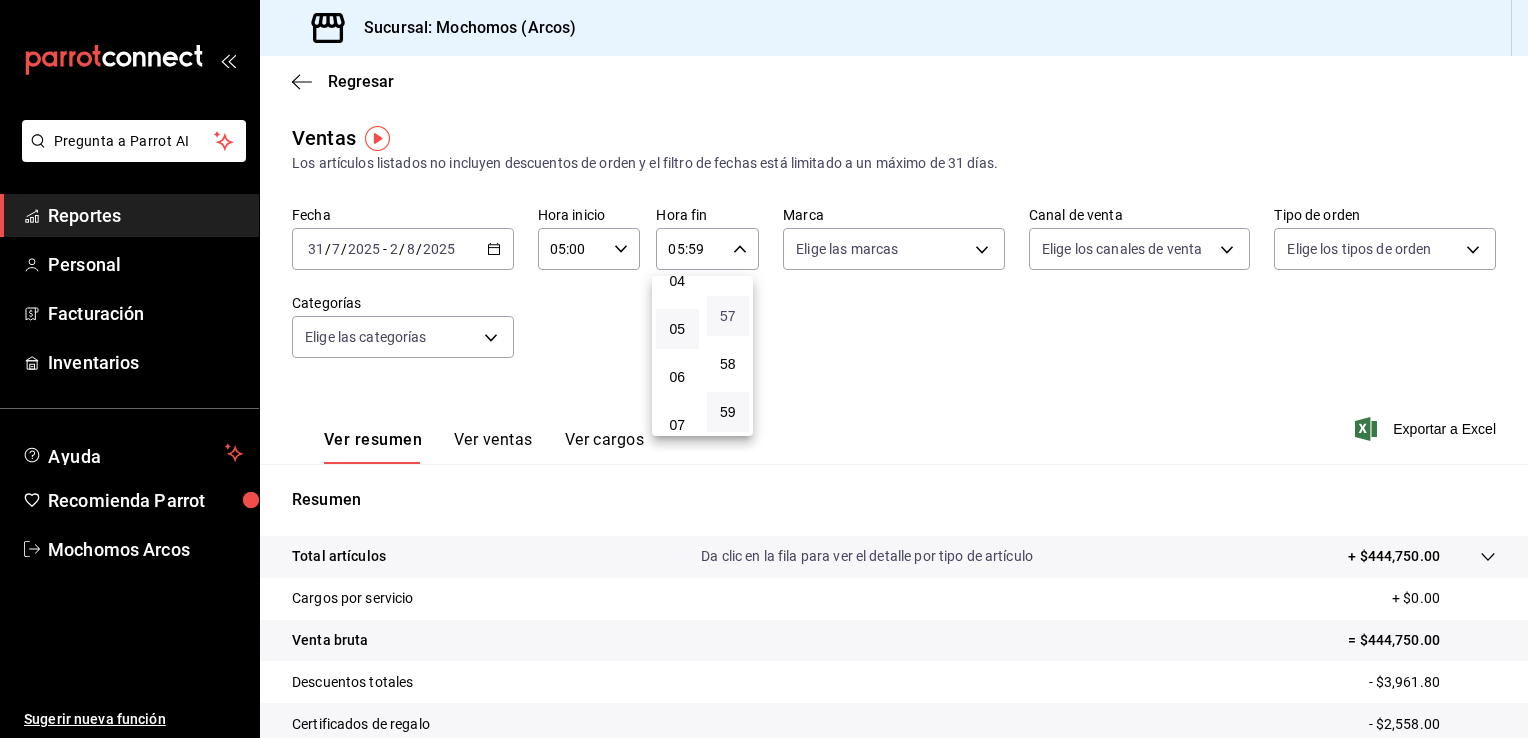 click on "57" at bounding box center (728, 316) 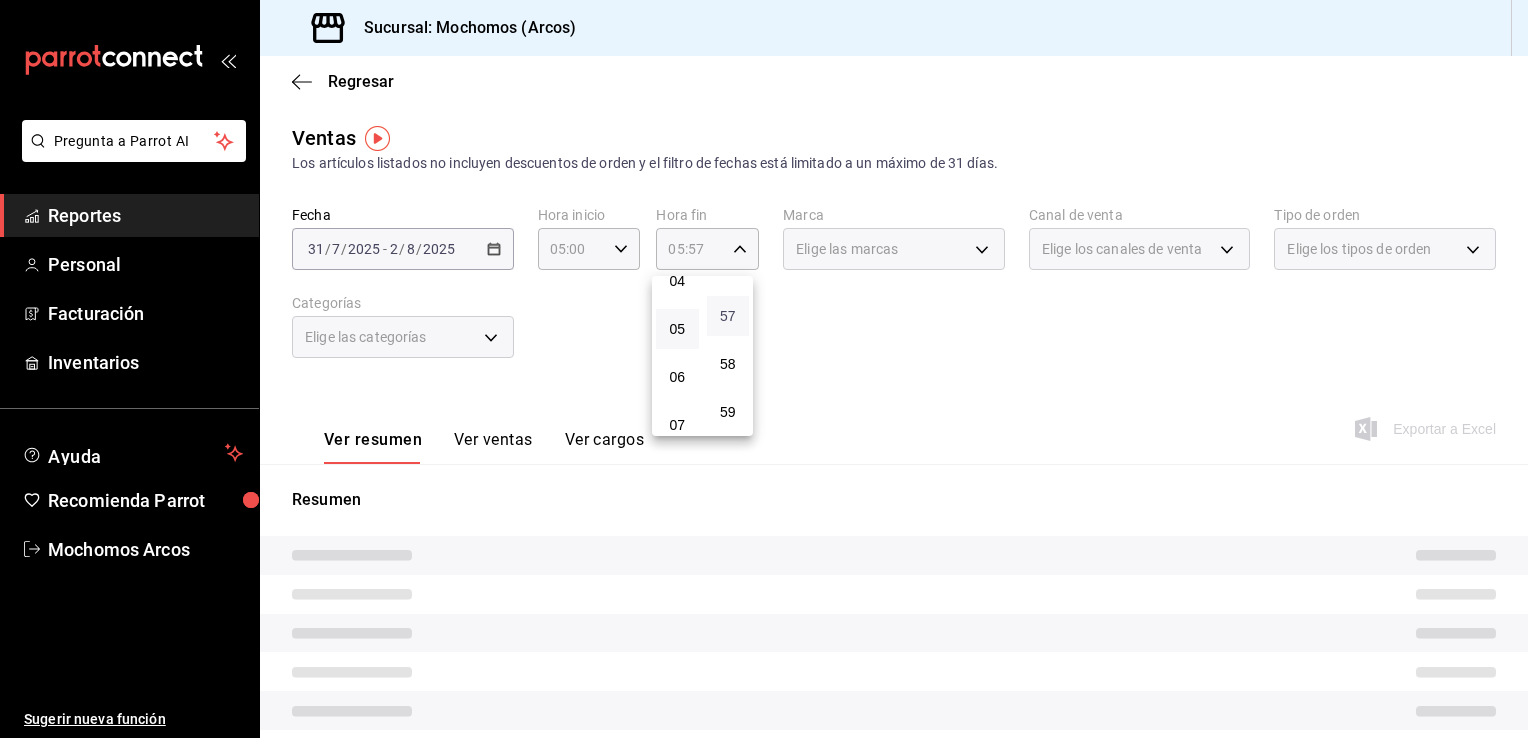 type 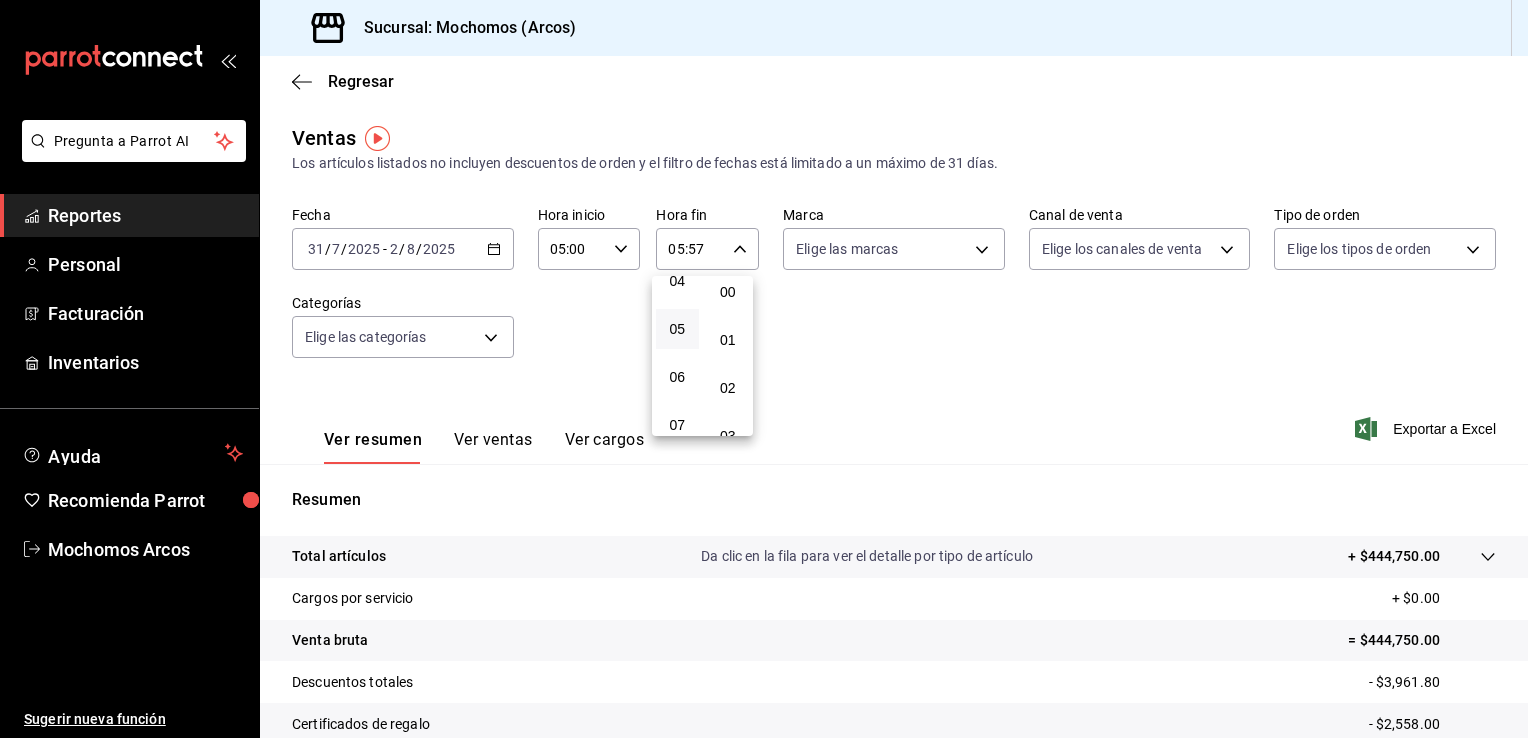 scroll, scrollTop: 0, scrollLeft: 0, axis: both 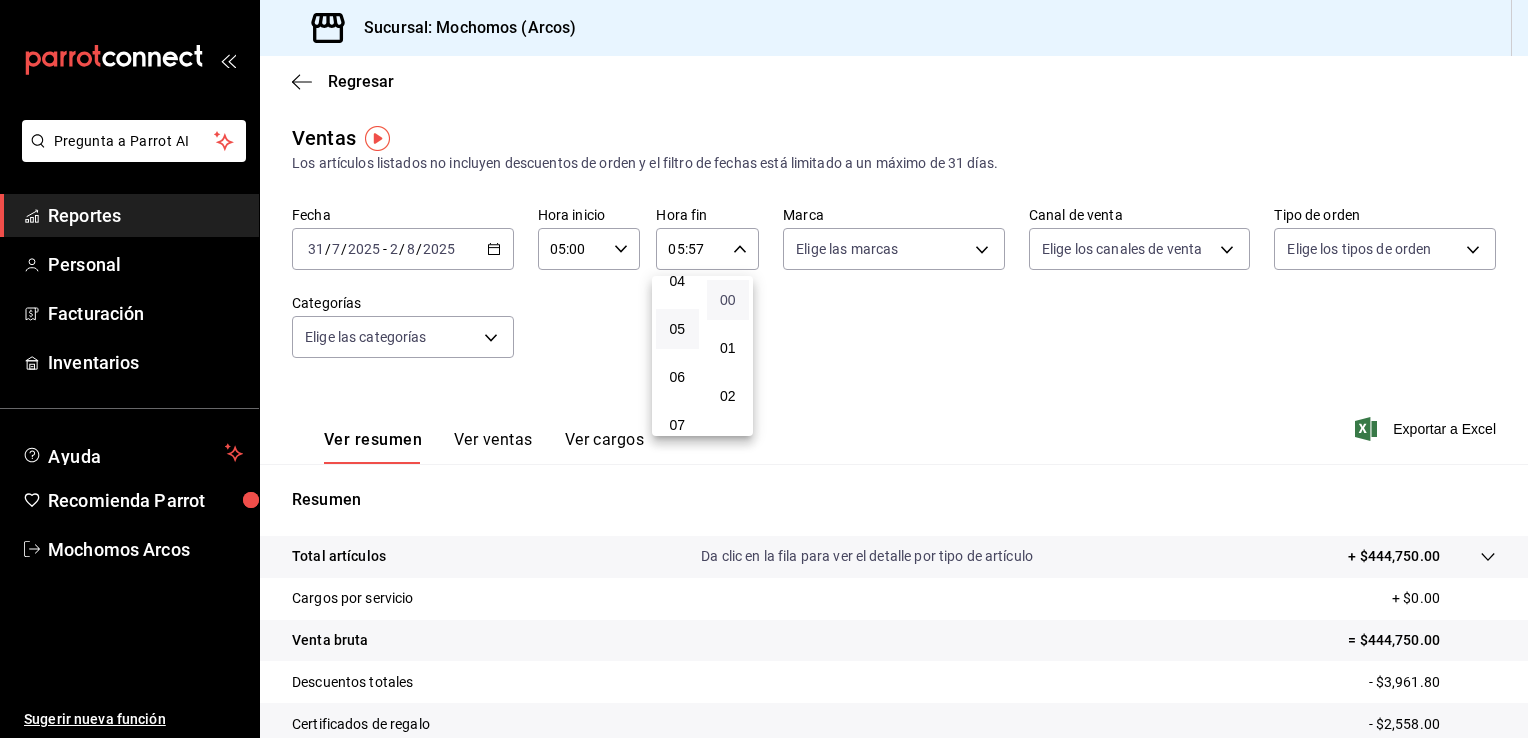 click on "00" at bounding box center (728, 300) 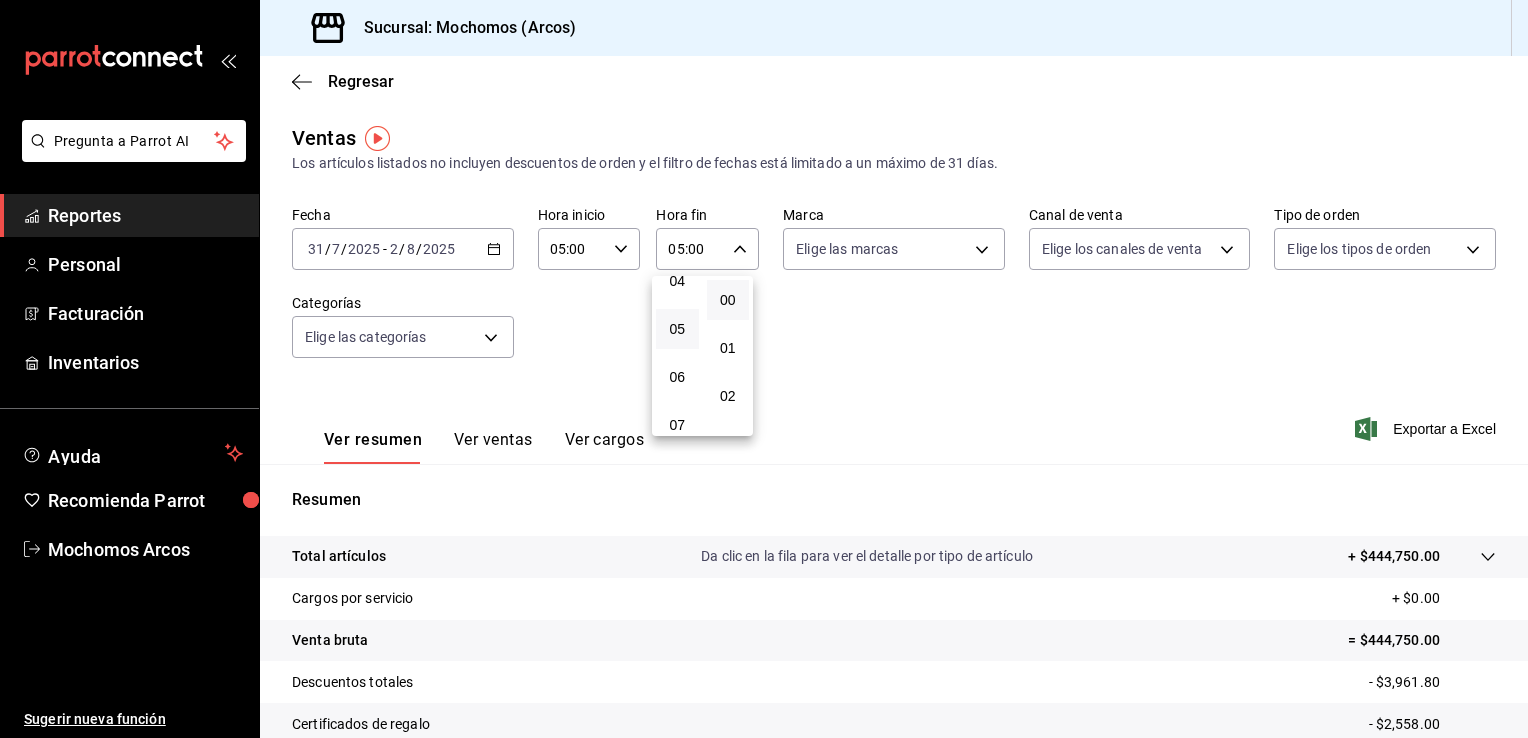 click at bounding box center (764, 369) 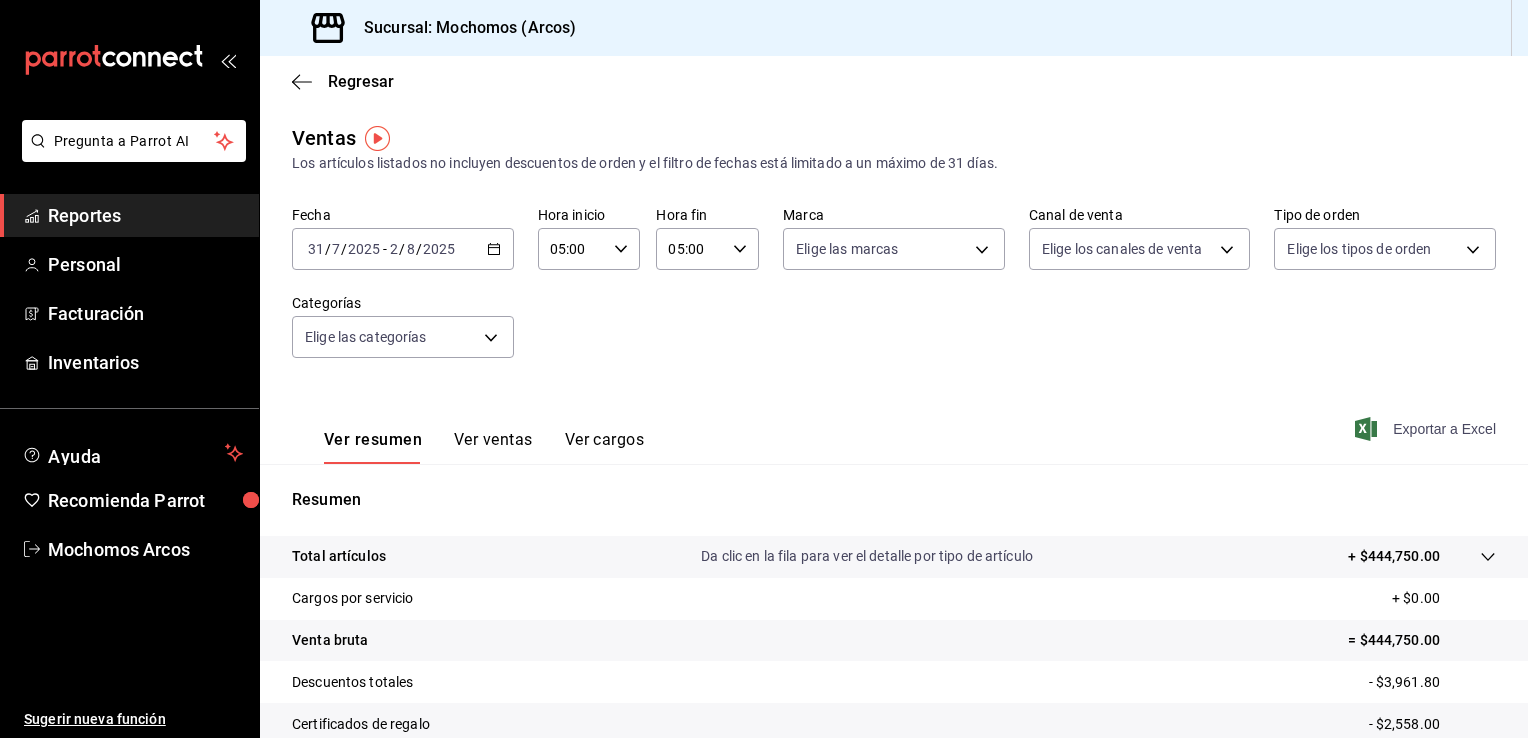 click on "Exportar a Excel" at bounding box center (1427, 429) 